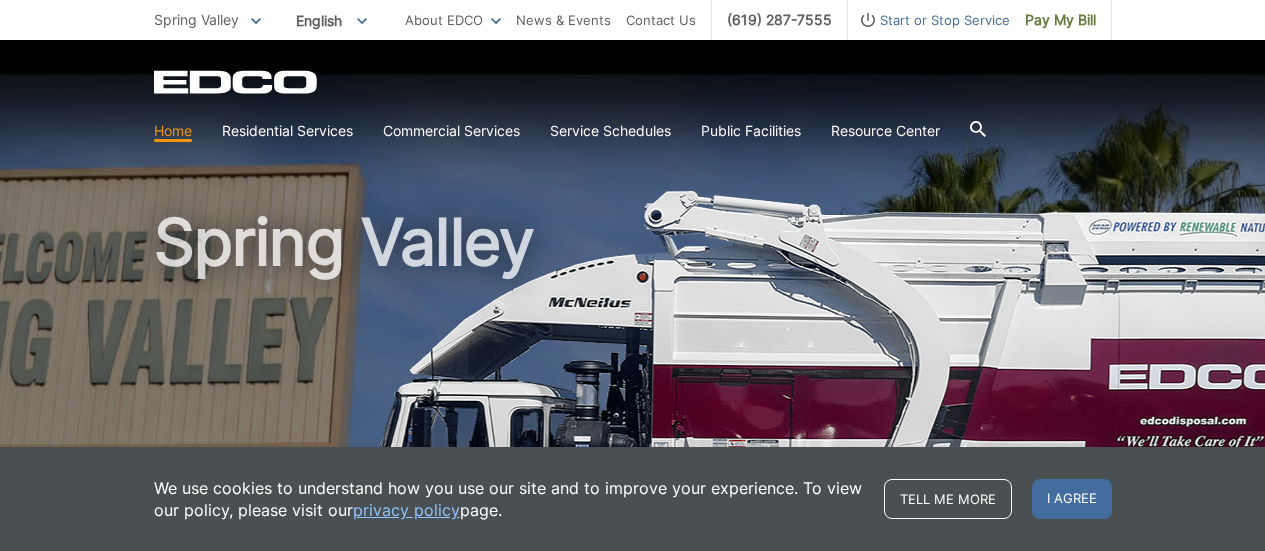 scroll, scrollTop: 0, scrollLeft: 0, axis: both 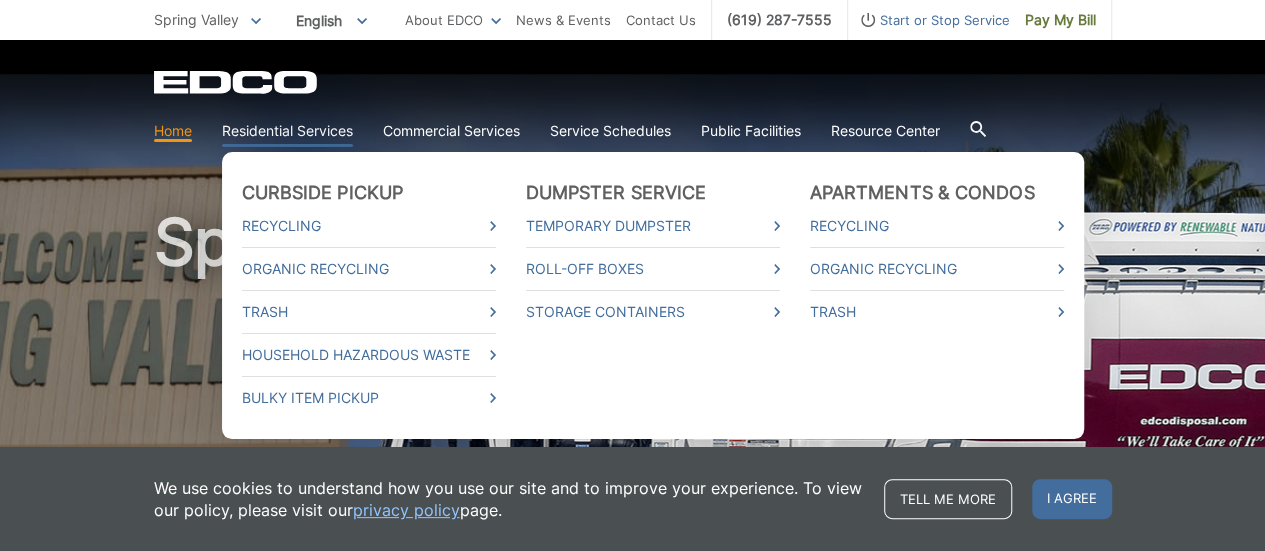 click on "Residential Services" at bounding box center (287, 131) 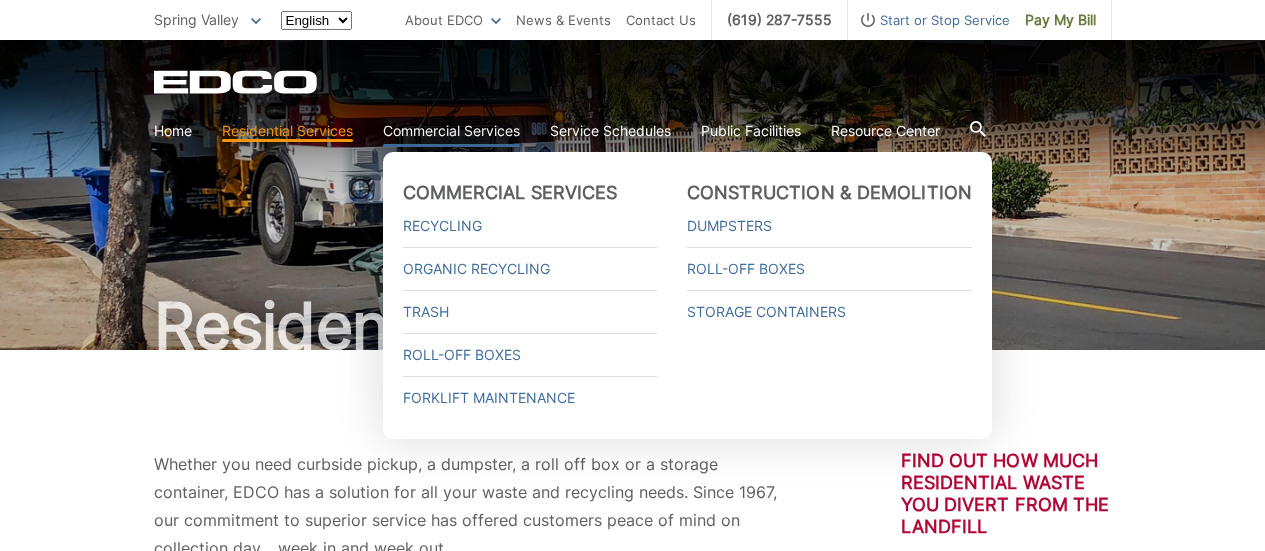 scroll, scrollTop: 0, scrollLeft: 0, axis: both 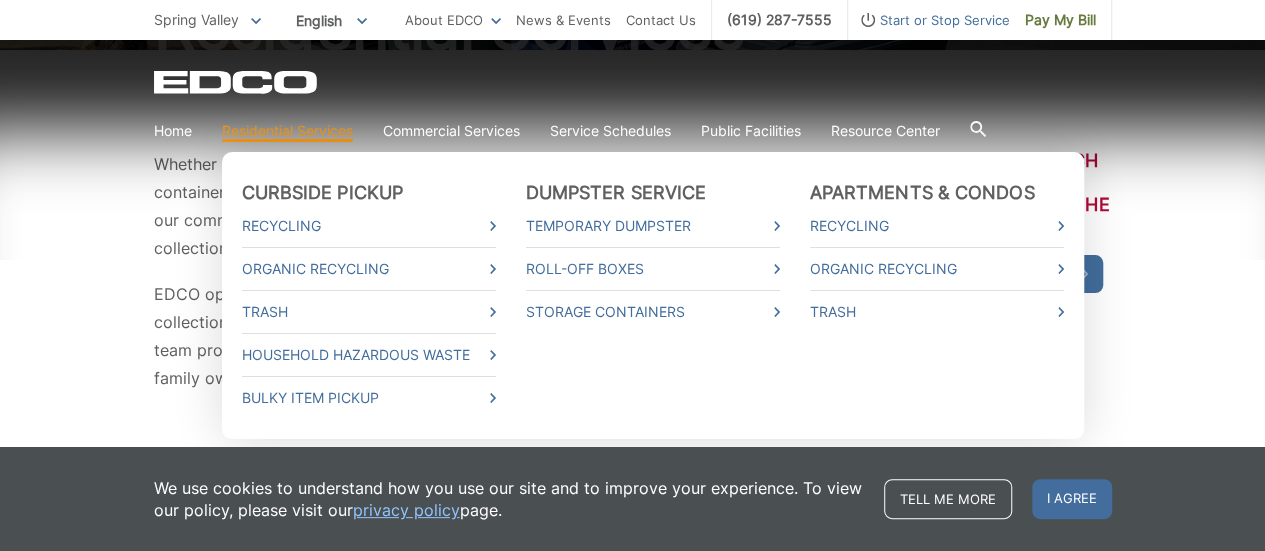 click on "Residential Services" at bounding box center [287, 131] 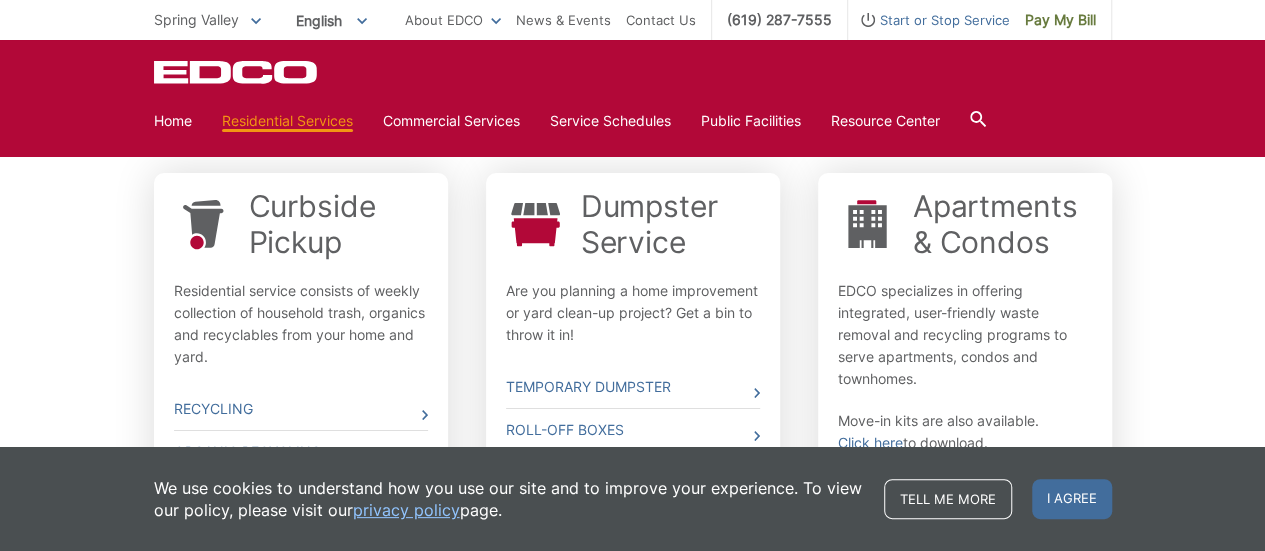scroll, scrollTop: 600, scrollLeft: 0, axis: vertical 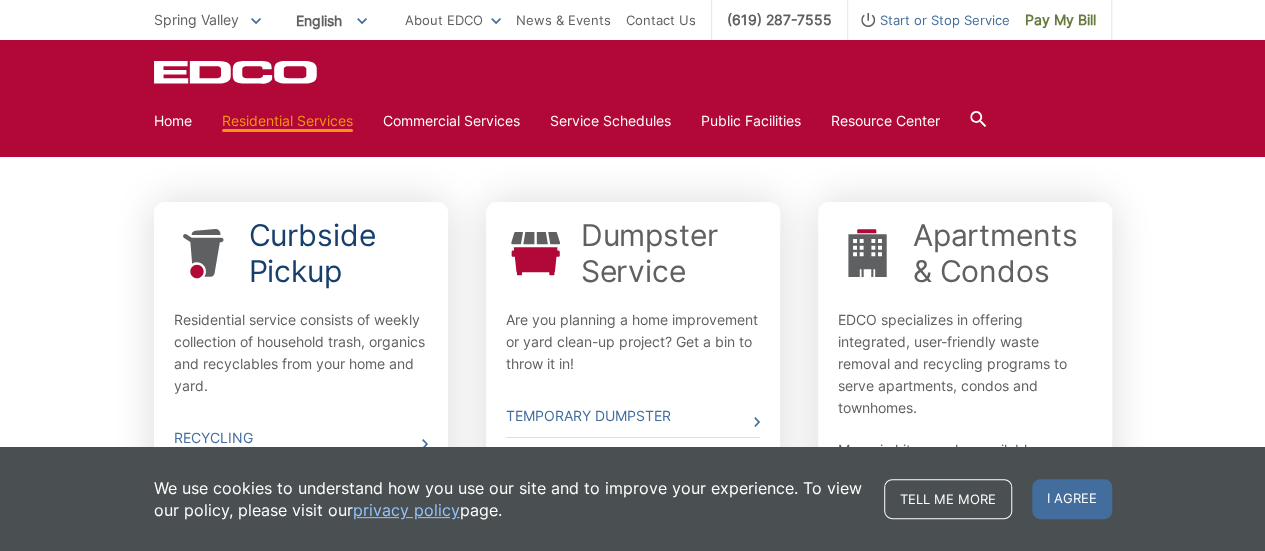 click on "Curbside Pickup" at bounding box center (338, 253) 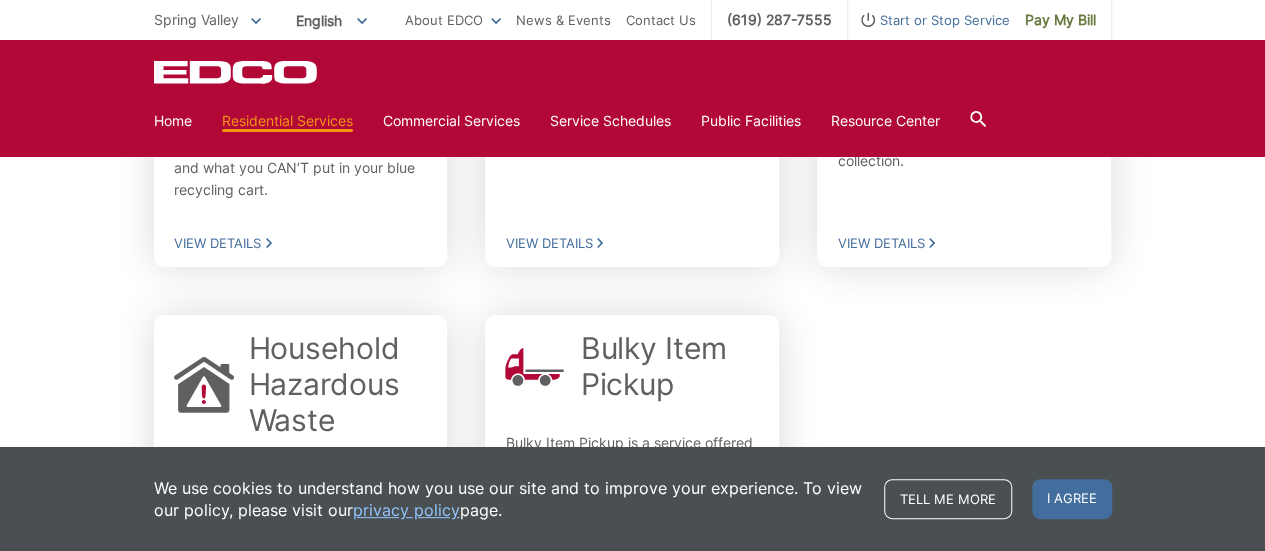 scroll, scrollTop: 600, scrollLeft: 0, axis: vertical 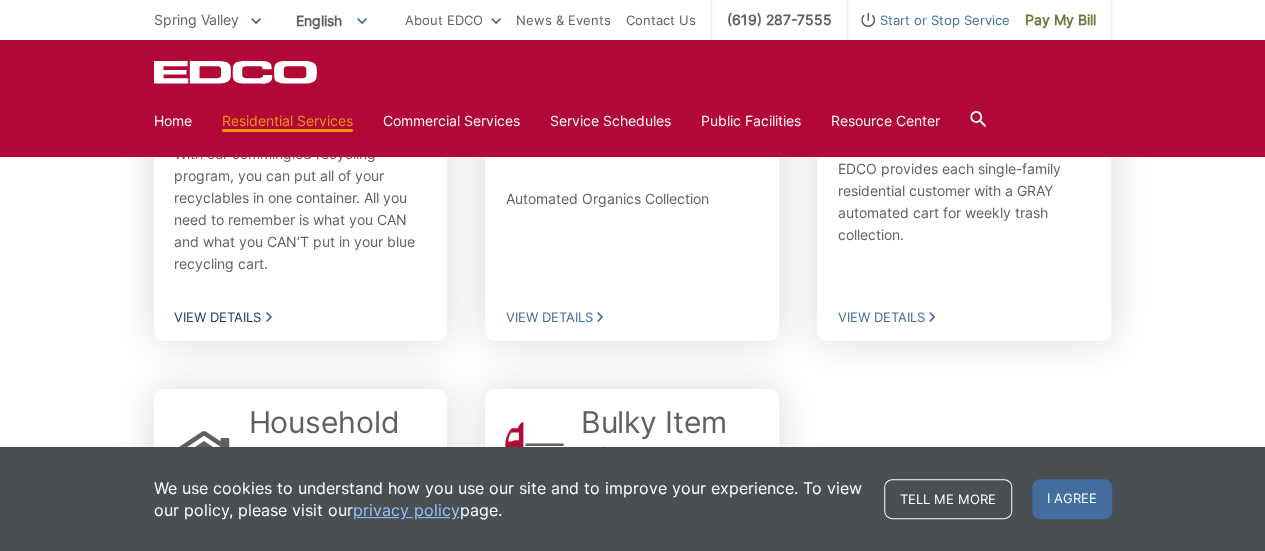 click on "View Details" at bounding box center (301, 317) 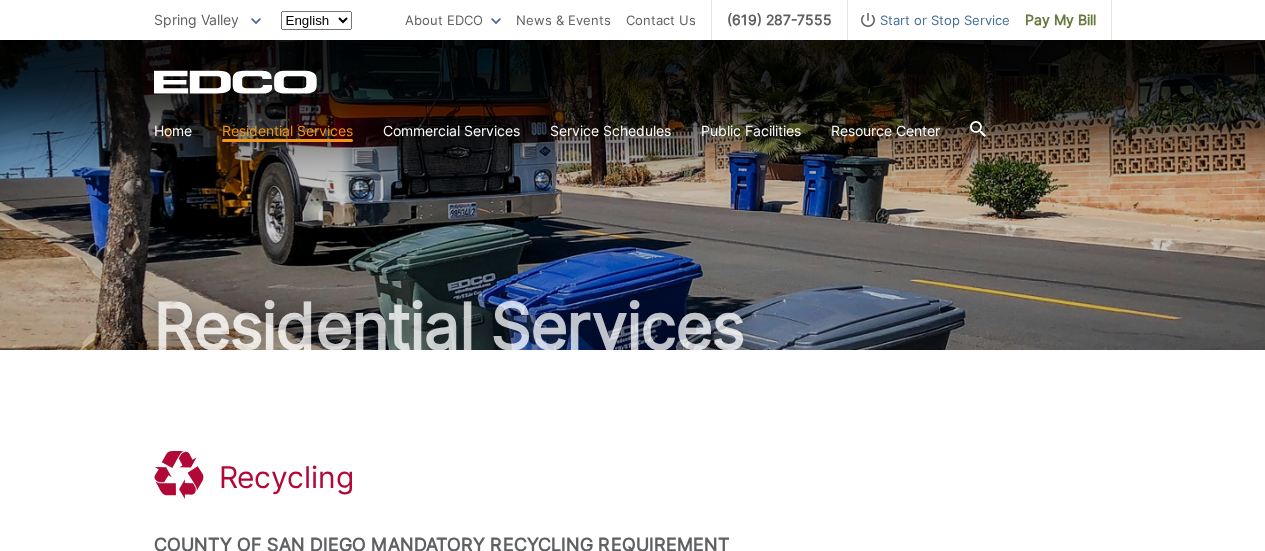 scroll, scrollTop: 0, scrollLeft: 0, axis: both 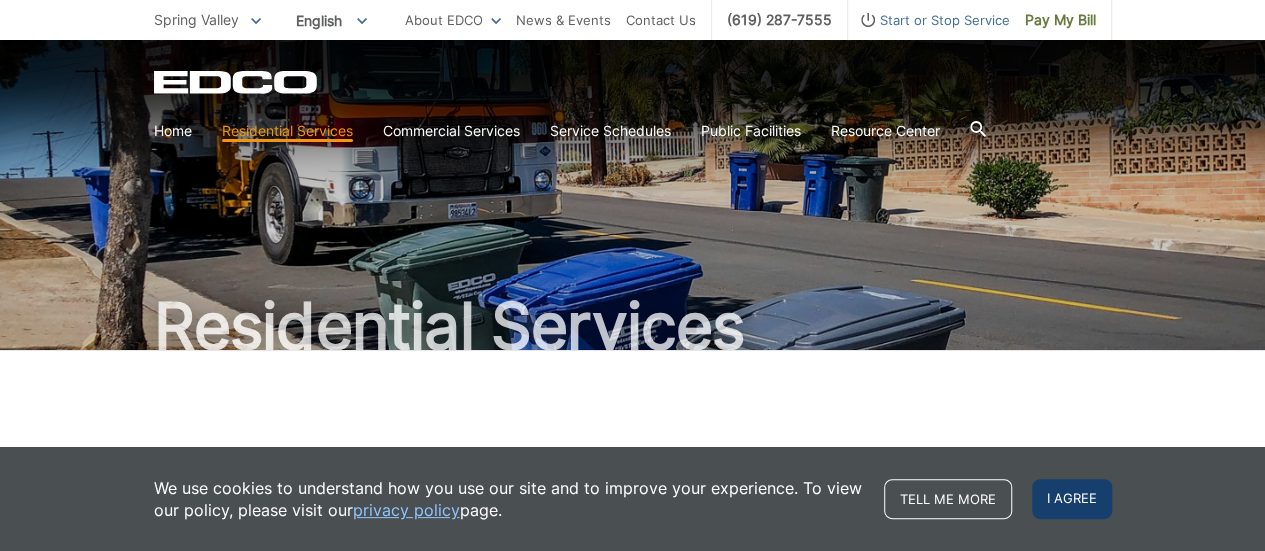 click on "I agree" at bounding box center [1072, 499] 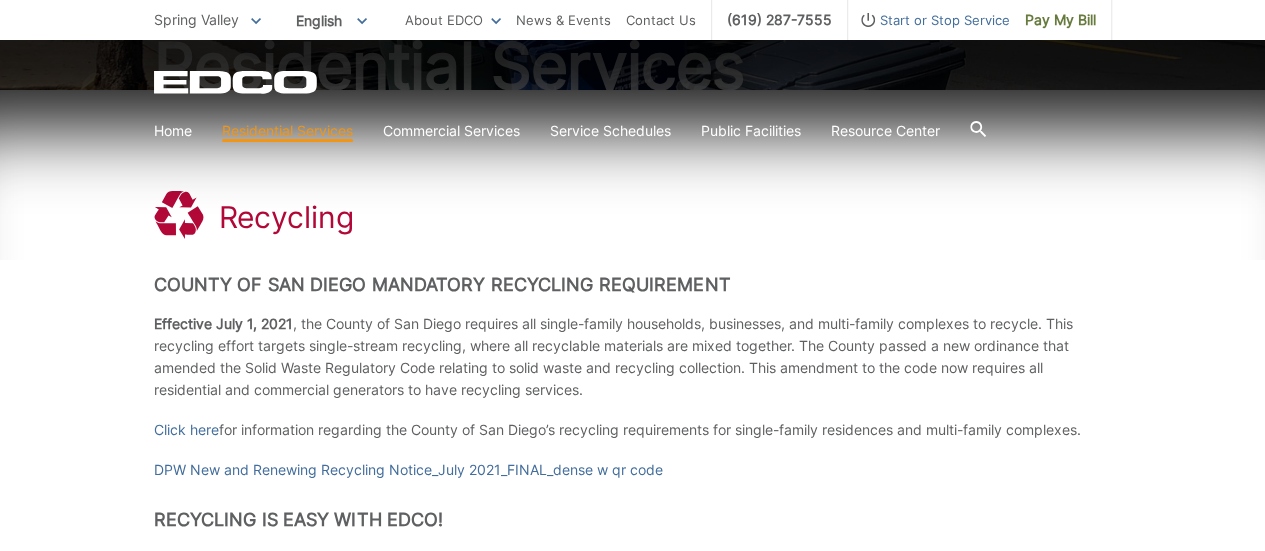 scroll, scrollTop: 300, scrollLeft: 0, axis: vertical 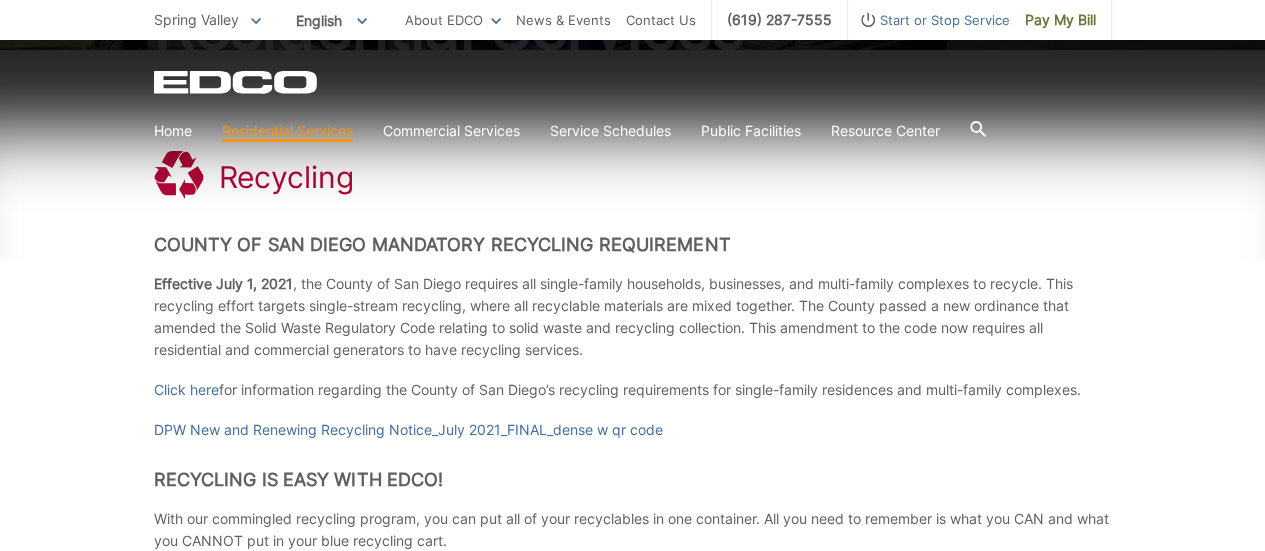 click on ".st0{fill-rule:evenodd;clip-rule:evenodd;fill:#fff}
Recycling" at bounding box center (633, 177) 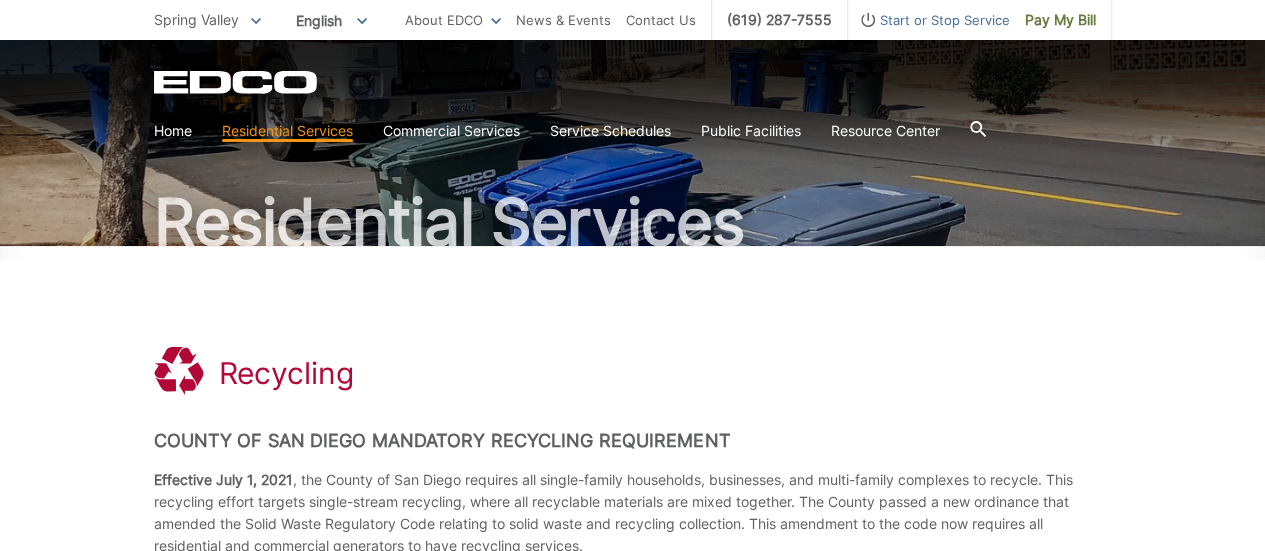 scroll, scrollTop: 100, scrollLeft: 0, axis: vertical 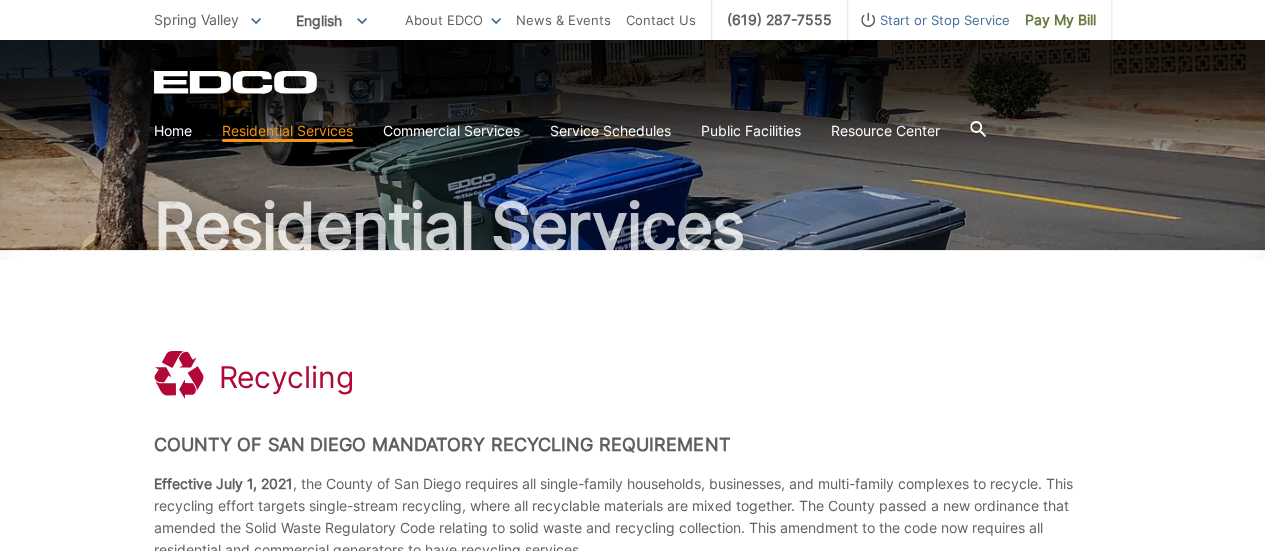 click on ".st0{fill-rule:evenodd;clip-rule:evenodd;fill:#fff}
Recycling
County of San Diego Mandatory Recycling Requirement
Effective July 1, 2021 , the County of San Diego requires all single-family households, businesses, and multi-family complexes to recycle. This recycling effort targets single-stream recycling, where all recyclable materials are mixed together. The County passed a new ordinance that amended the Solid Waste Regulatory Code relating to solid waste and recycling collection. This amendment to the code now requires all residential and commercial generators to have recycling services.
Click here  for information regarding the County of San Diego’s recycling requirements for single-family residences and multi-family complexes.
DPW New and Renewing Recycling Notice_July 2021_FINAL_dense w qr code
Recycling is Easy with EDCO!
." at bounding box center [633, 1964] 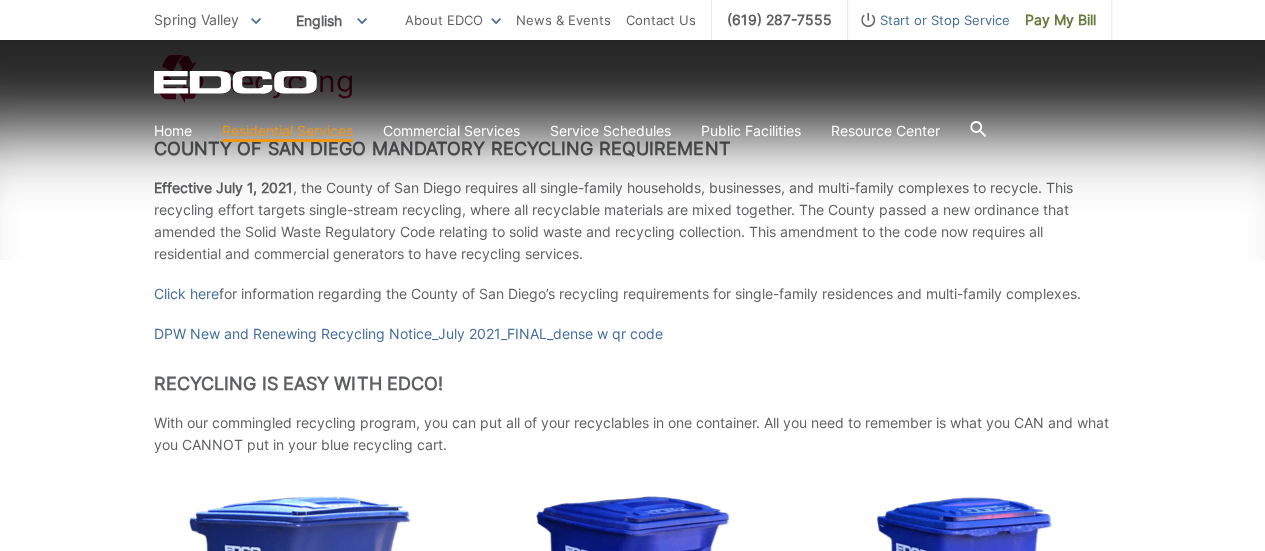 scroll, scrollTop: 400, scrollLeft: 0, axis: vertical 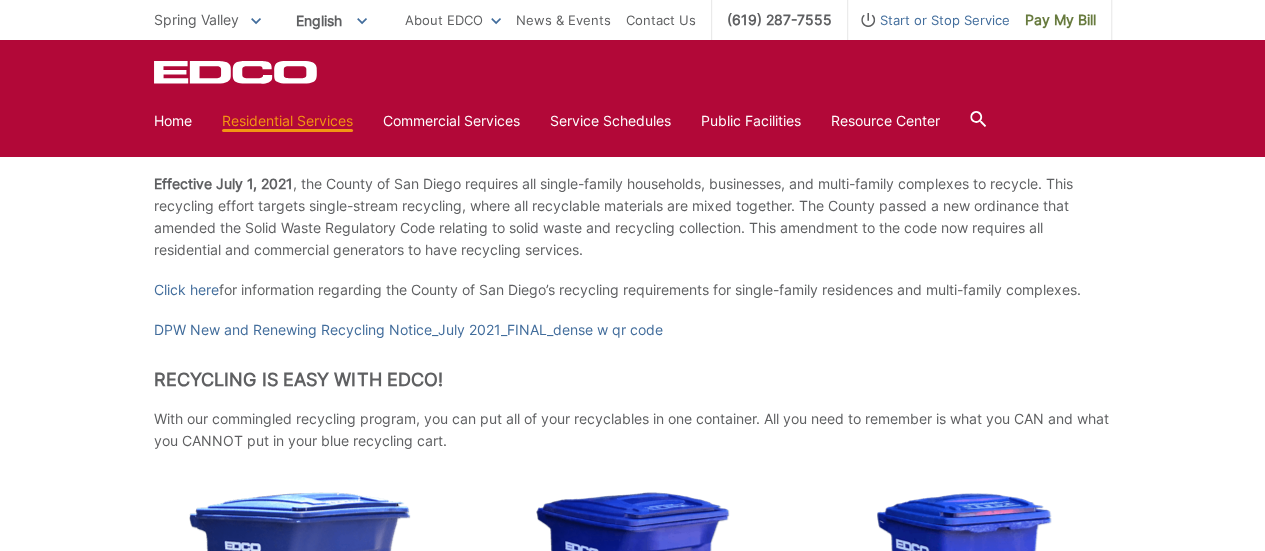 click on ".st0{fill-rule:evenodd;clip-rule:evenodd;fill:#fff}
Recycling
County of San Diego Mandatory Recycling Requirement
Effective July 1, 2021 , the County of San Diego requires all single-family households, businesses, and multi-family complexes to recycle. This recycling effort targets single-stream recycling, where all recyclable materials are mixed together. The County passed a new ordinance that amended the Solid Waste Regulatory Code relating to solid waste and recycling collection. This amendment to the code now requires all residential and commercial generators to have recycling services.
Click here  for information regarding the County of San Diego’s recycling requirements for single-family residences and multi-family complexes.
DPW New and Renewing Recycling Notice_July 2021_FINAL_dense w qr code
Recycling is Easy with EDCO!
." at bounding box center (633, 1664) 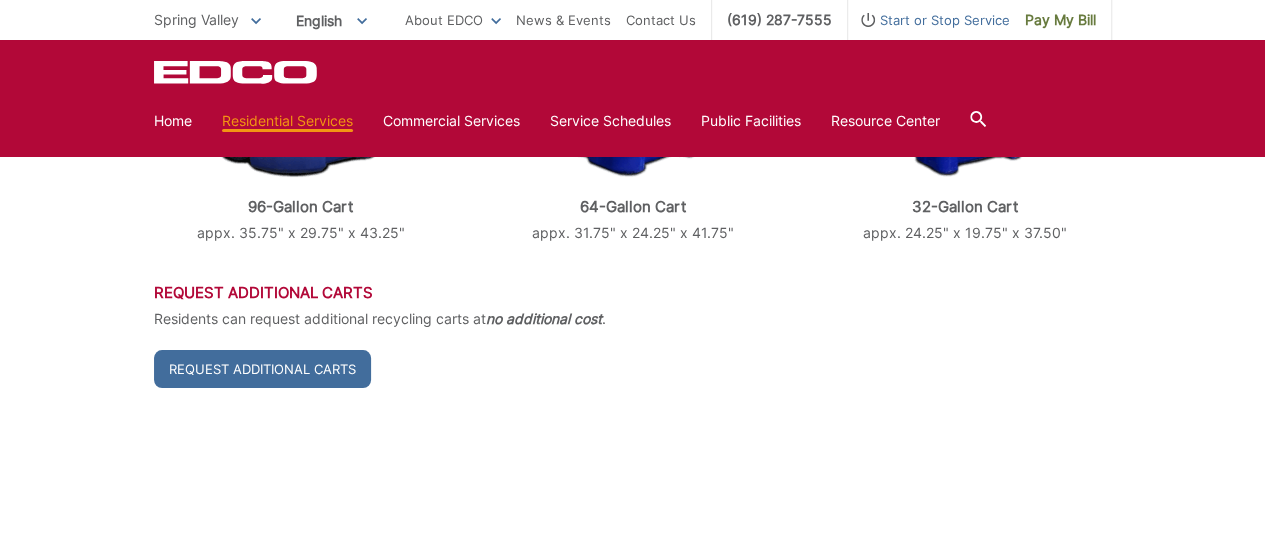 scroll, scrollTop: 900, scrollLeft: 0, axis: vertical 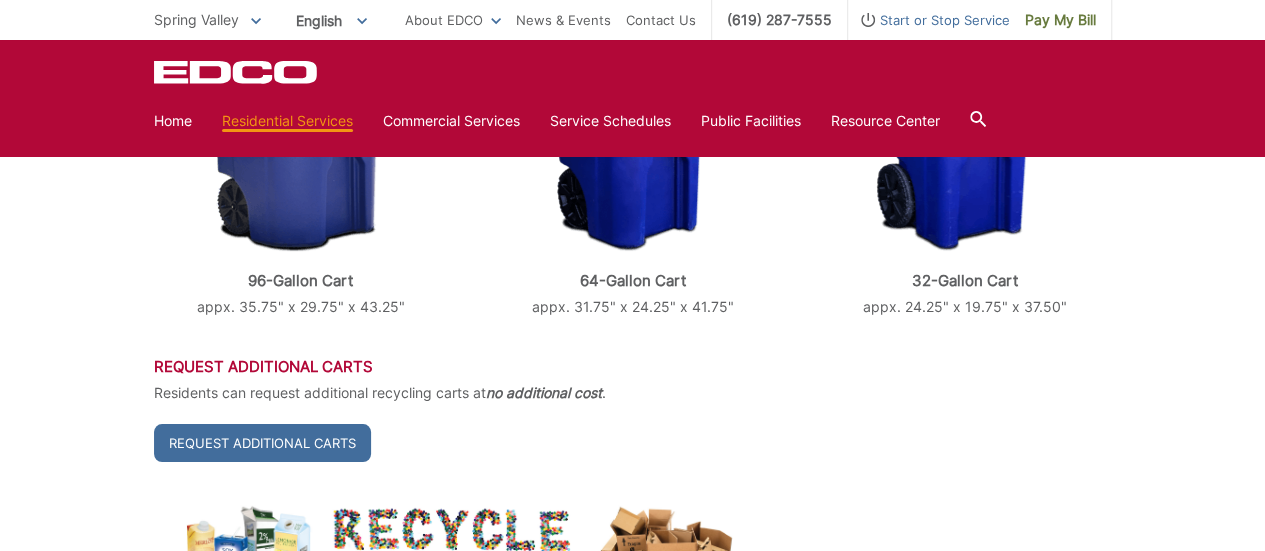 click on ".st0{fill-rule:evenodd;clip-rule:evenodd;fill:#fff}
Recycling
County of San Diego Mandatory Recycling Requirement
Effective July 1, 2021 , the County of San Diego requires all single-family households, businesses, and multi-family complexes to recycle. This recycling effort targets single-stream recycling, where all recyclable materials are mixed together. The County passed a new ordinance that amended the Solid Waste Regulatory Code relating to solid waste and recycling collection. This amendment to the code now requires all residential and commercial generators to have recycling services.
Click here  for information regarding the County of San Diego’s recycling requirements for single-family residences and multi-family complexes.
DPW New and Renewing Recycling Notice_July 2021_FINAL_dense w qr code
Recycling is Easy with EDCO!
." at bounding box center [633, 1164] 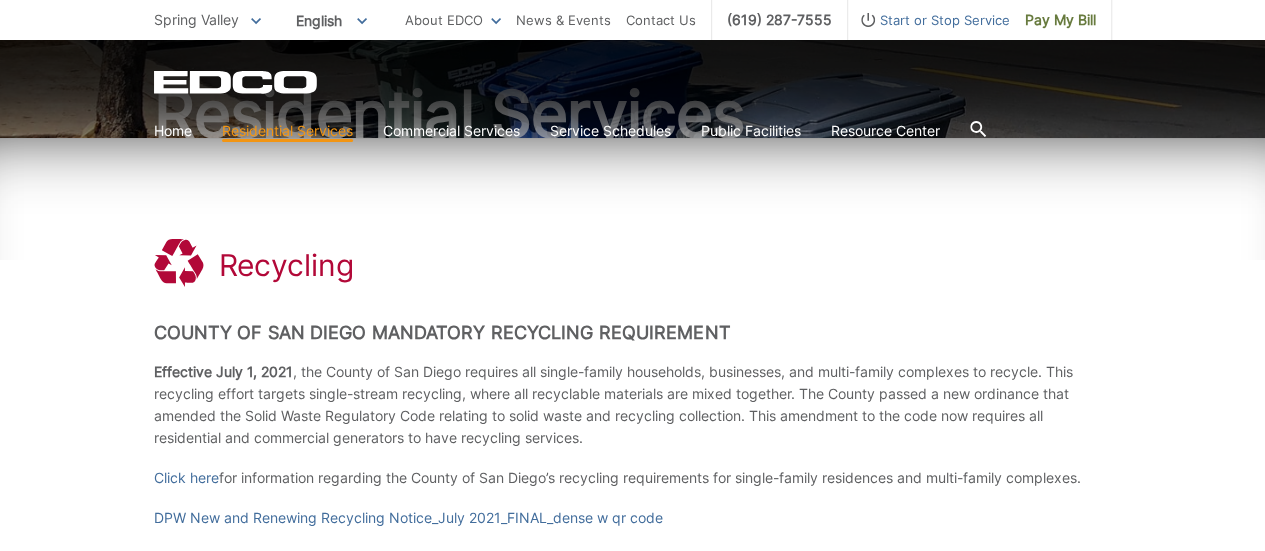 scroll, scrollTop: 300, scrollLeft: 0, axis: vertical 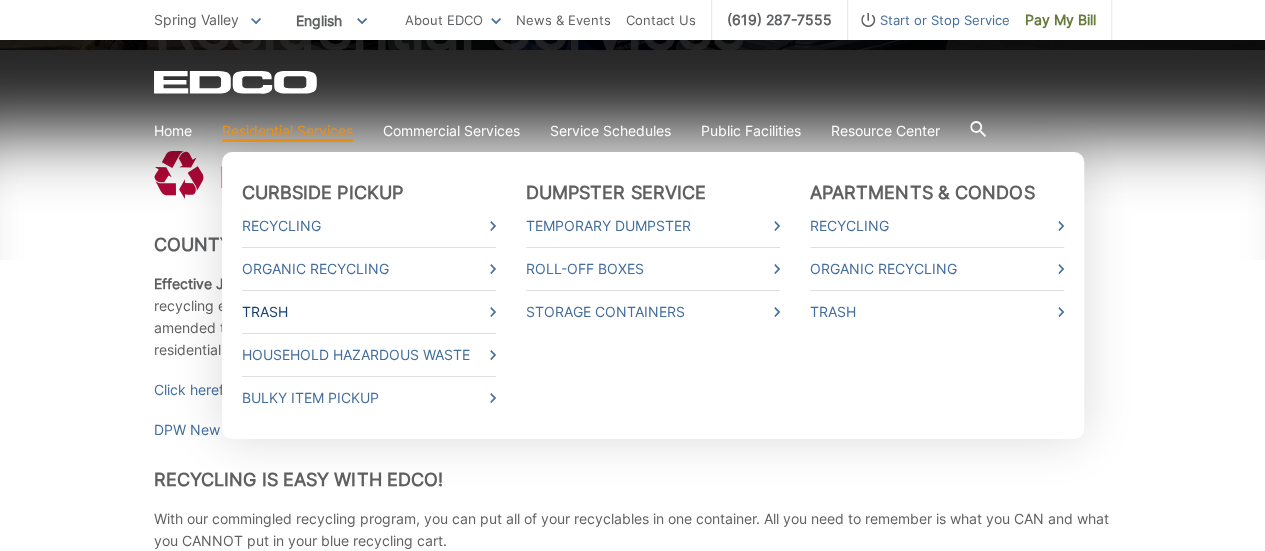 click on "Trash" at bounding box center (369, 312) 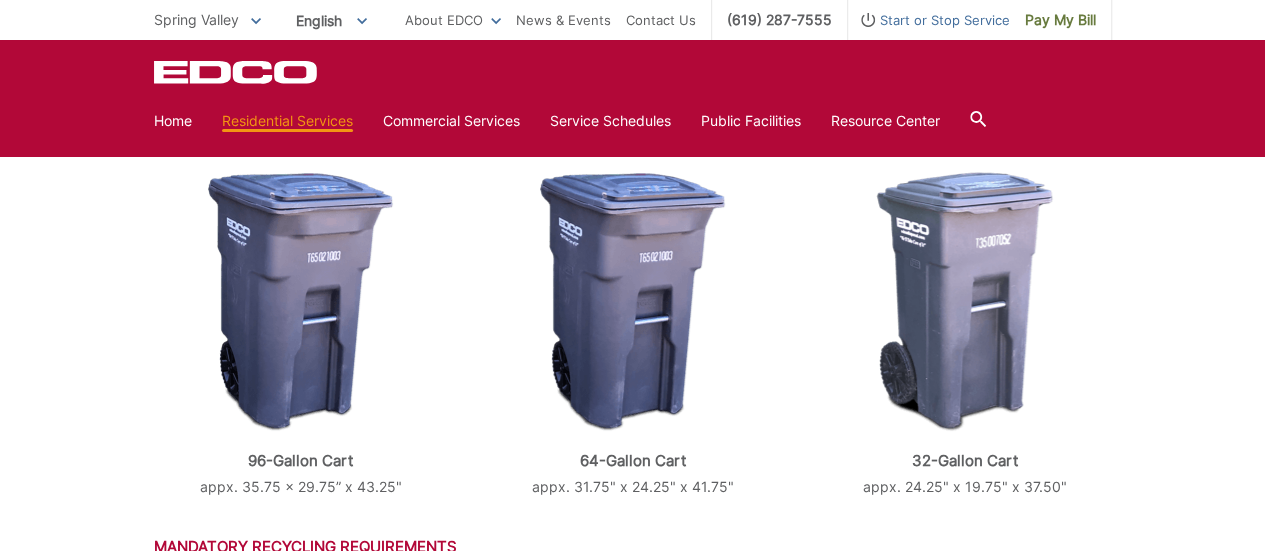 scroll, scrollTop: 708, scrollLeft: 0, axis: vertical 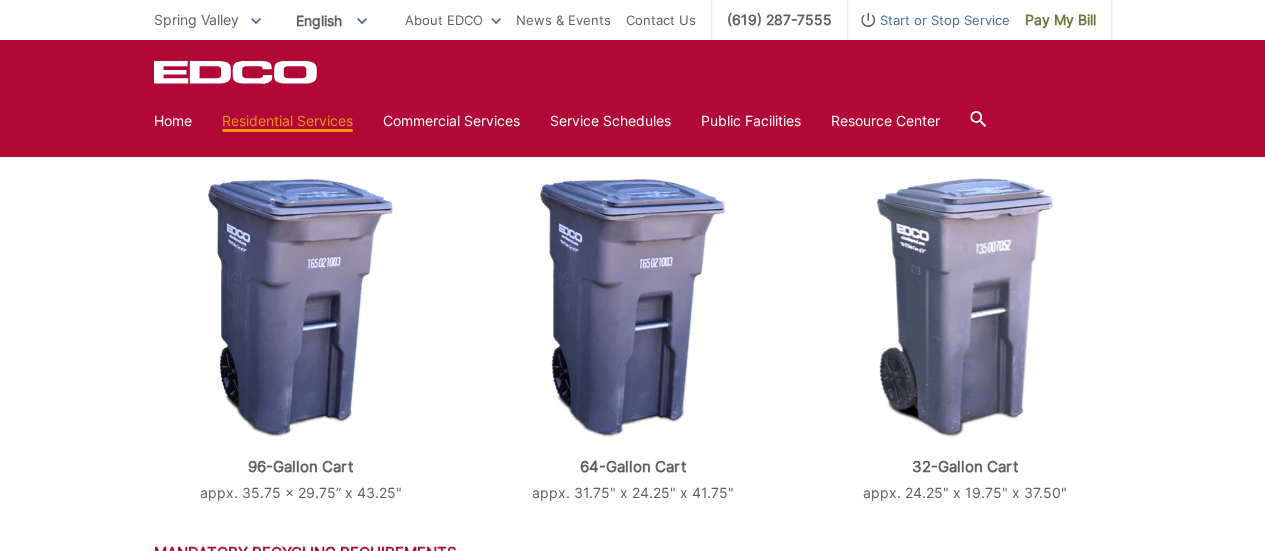 click at bounding box center (300, 308) 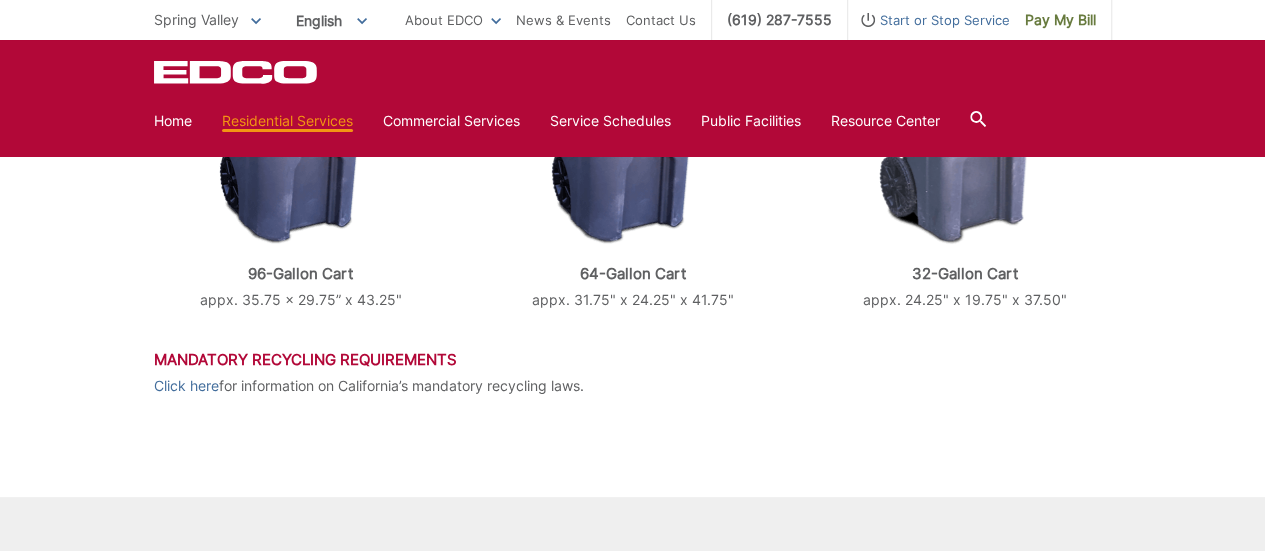 scroll, scrollTop: 708, scrollLeft: 0, axis: vertical 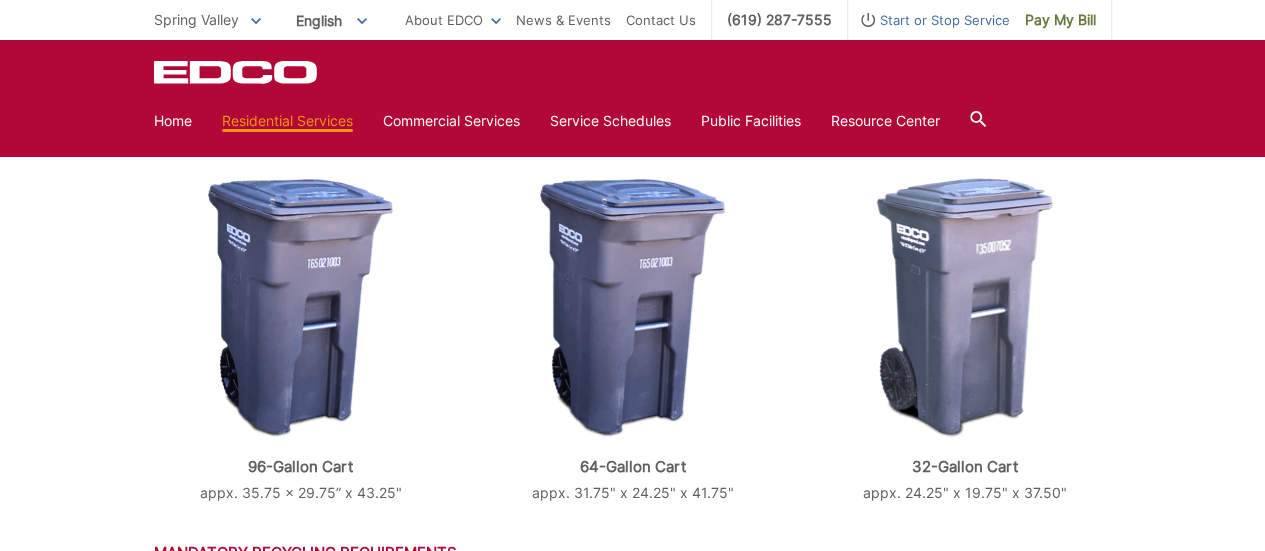 click at bounding box center (964, 308) 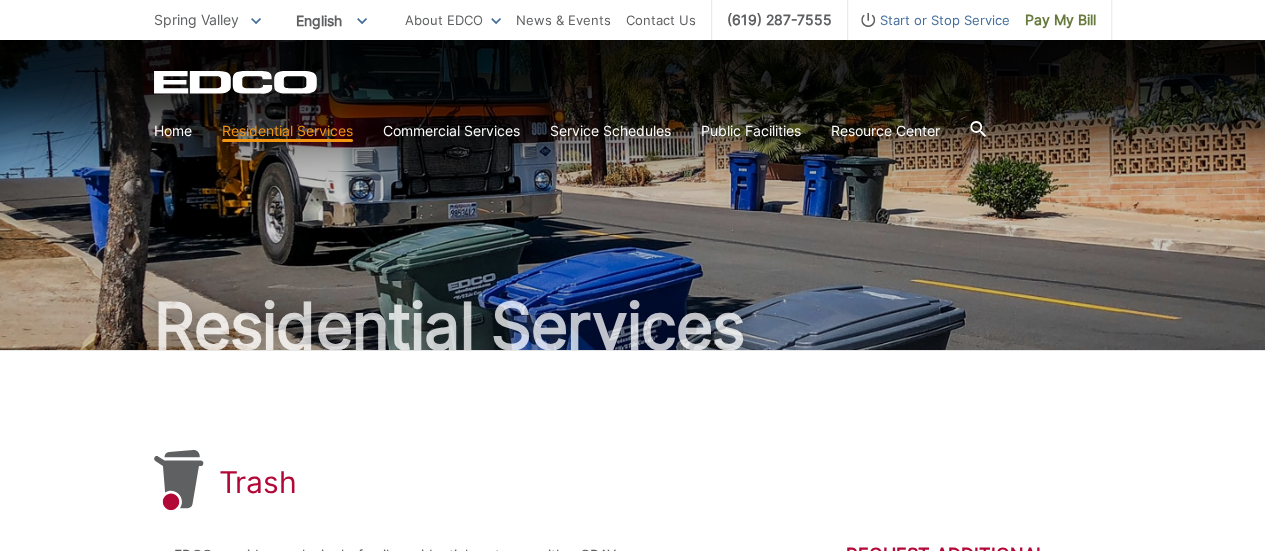 scroll, scrollTop: 0, scrollLeft: 0, axis: both 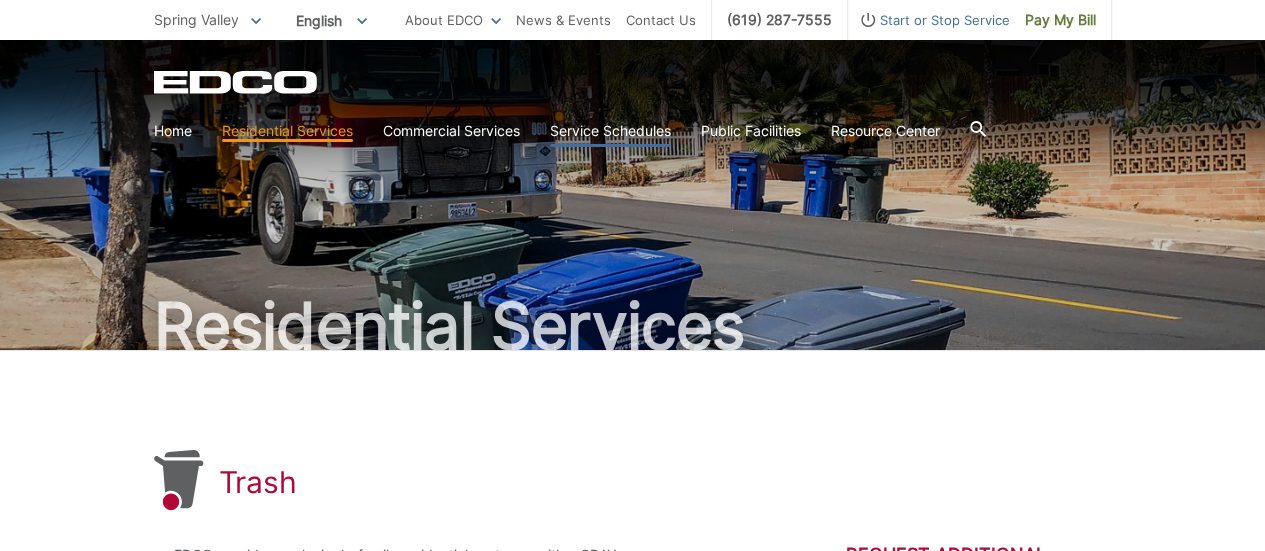 click on "Service Schedules" at bounding box center (610, 131) 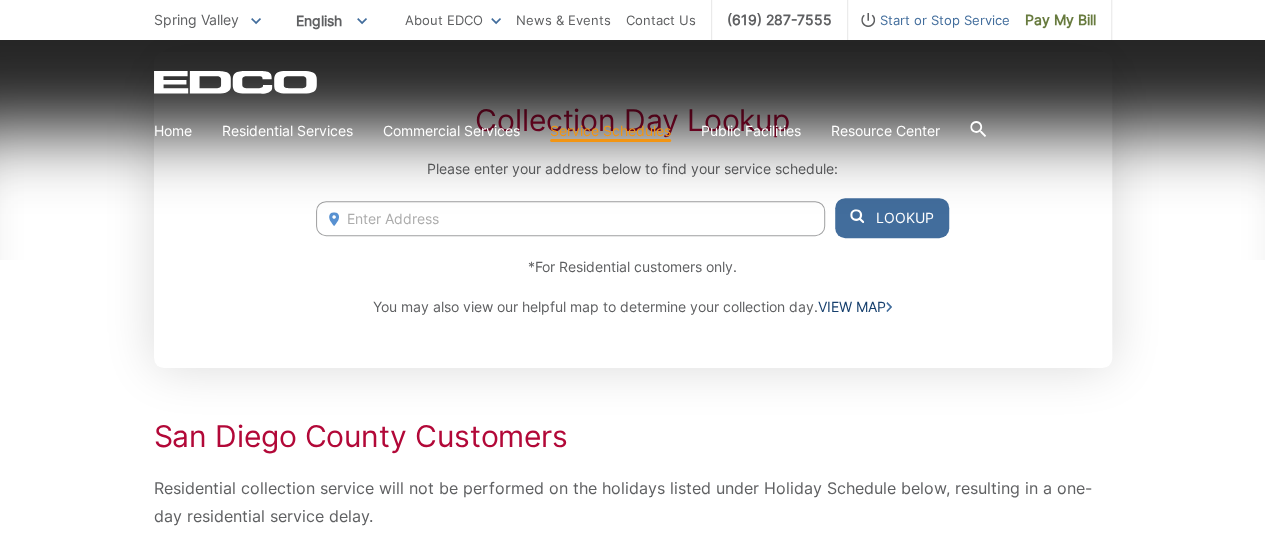 scroll, scrollTop: 400, scrollLeft: 0, axis: vertical 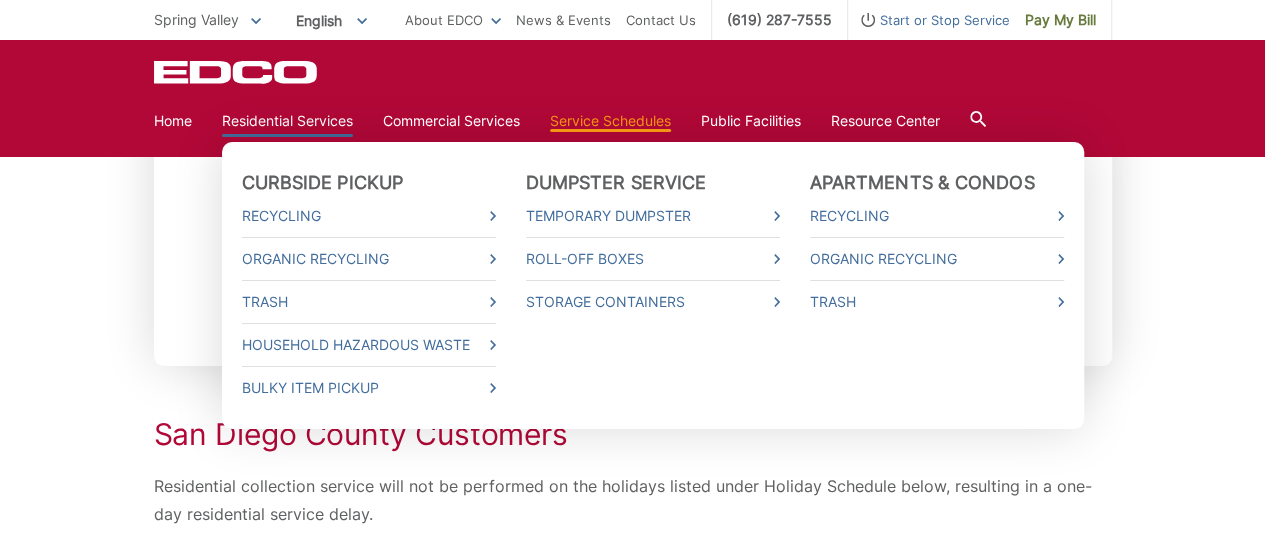 click on "Bulky Item Pickup" at bounding box center [369, 382] 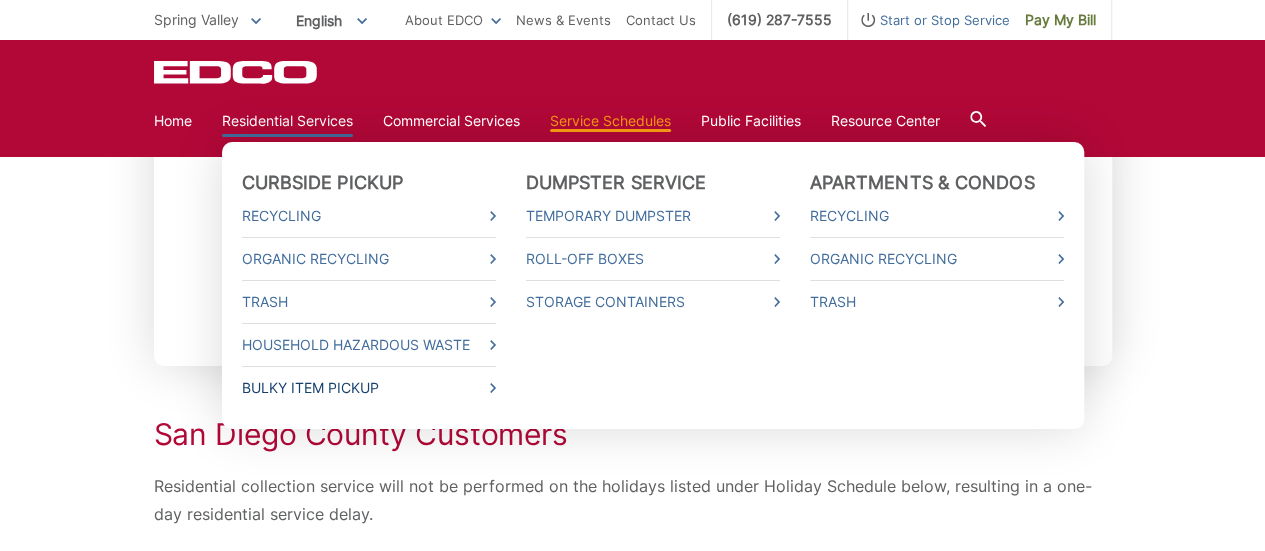 click on "Bulky Item Pickup" at bounding box center (369, 388) 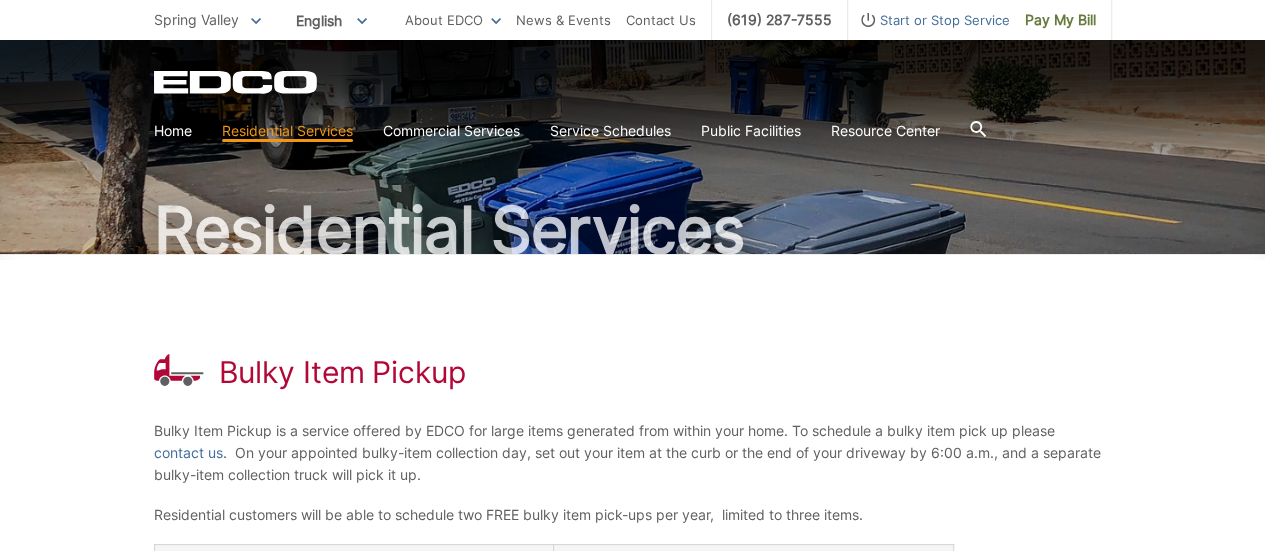 scroll, scrollTop: 0, scrollLeft: 0, axis: both 